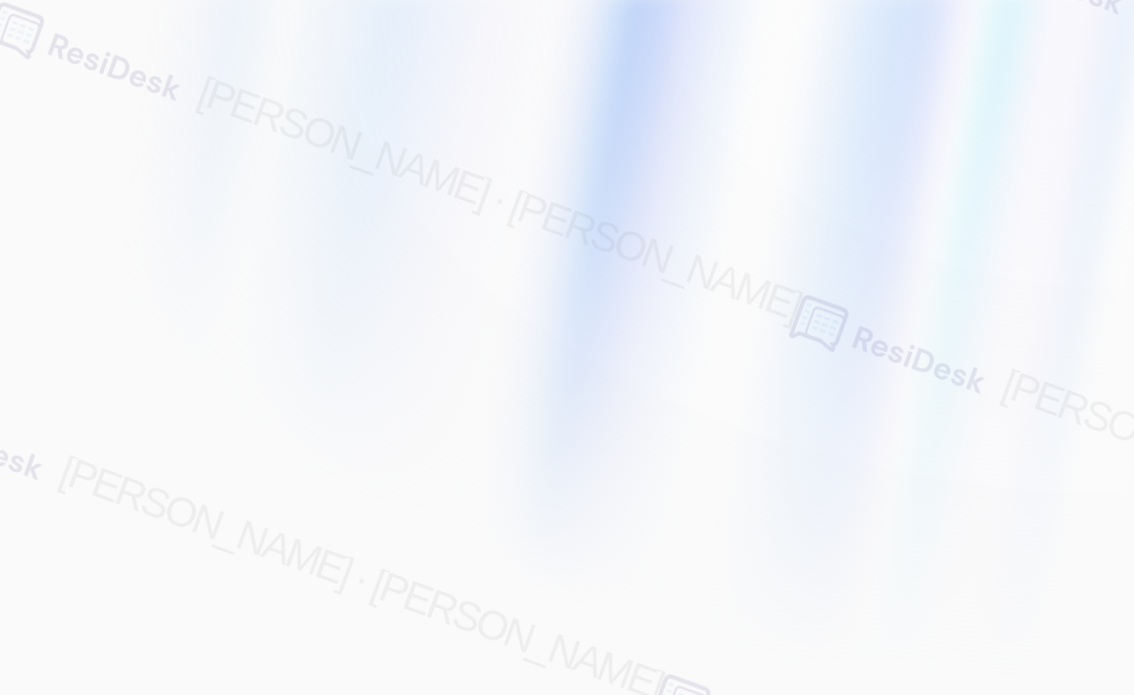 scroll, scrollTop: 0, scrollLeft: 0, axis: both 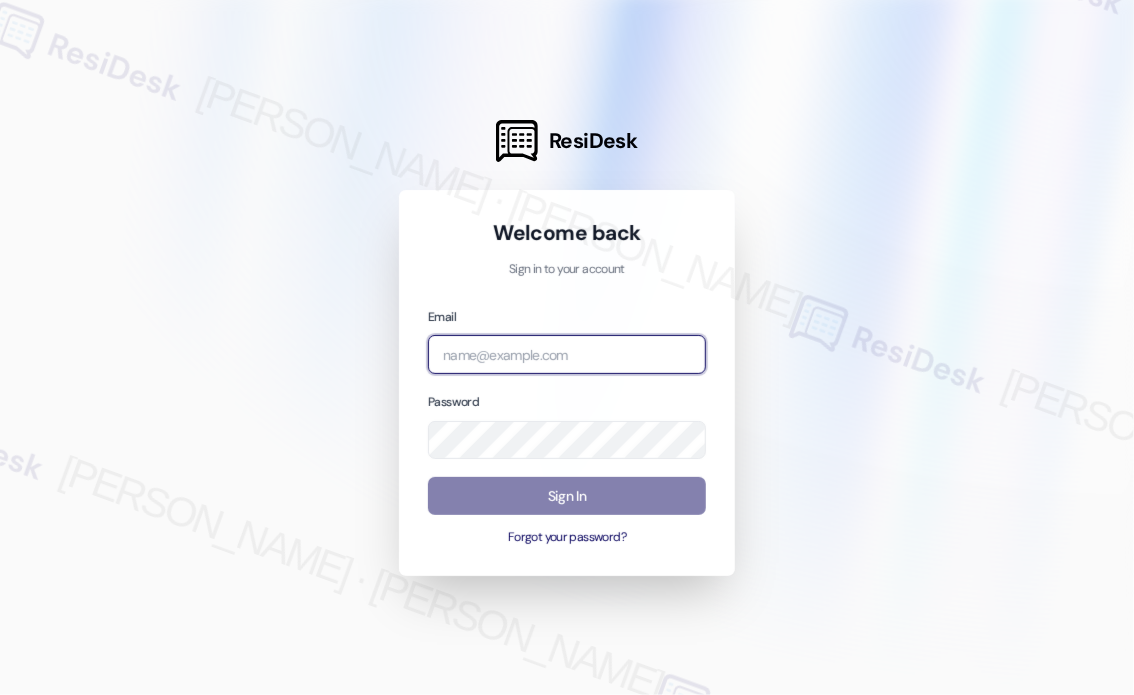 click at bounding box center (567, 354) 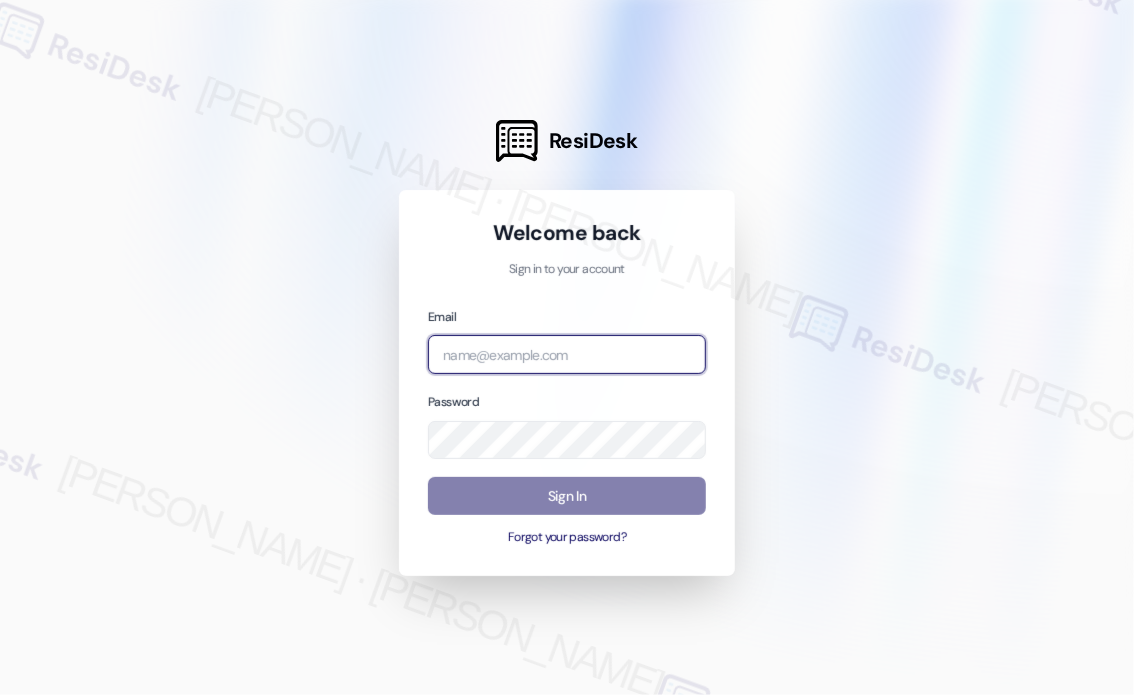 type on "automated-surveys-haven_residential-john-roy.roles@haven_residential.com" 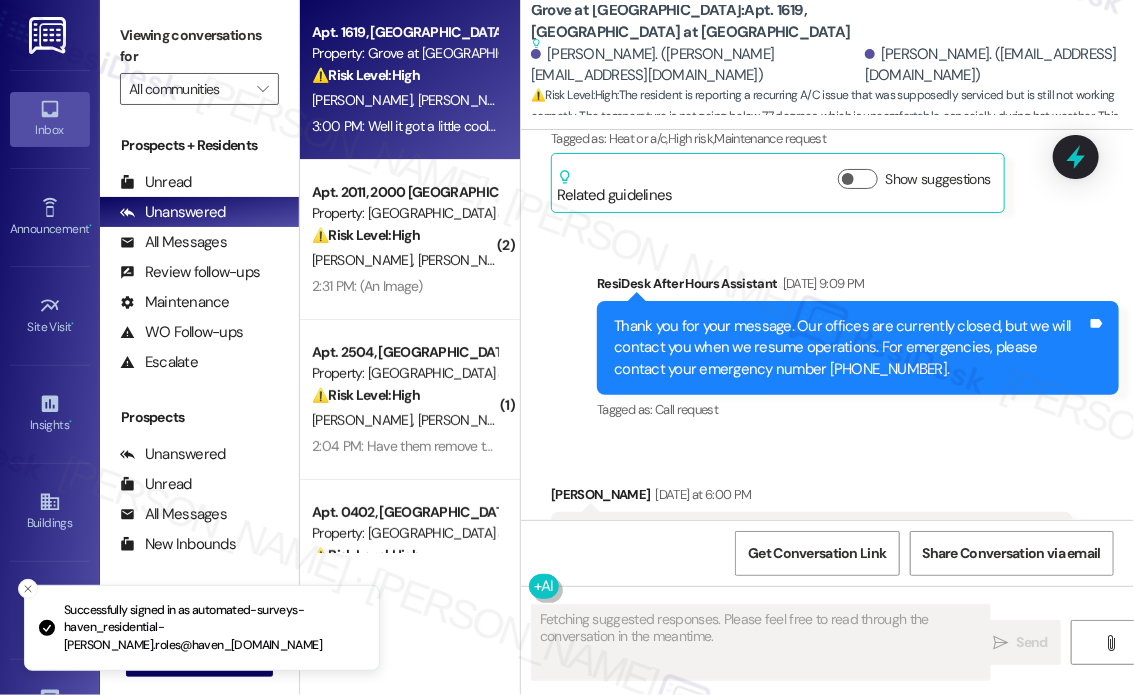 scroll, scrollTop: 18288, scrollLeft: 0, axis: vertical 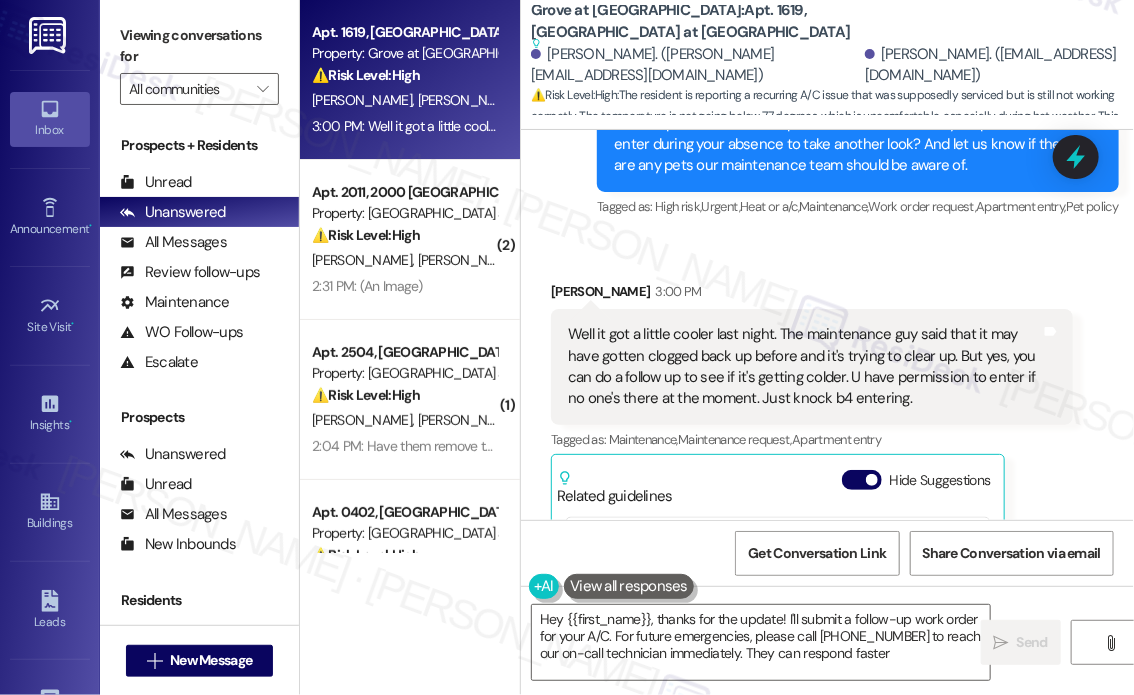 type on "Hey {{first_name}}, thanks for the update! I'll submit a follow-up work order for your A/C. For future emergencies, please call 281-401-9550 to reach our on-call technician immediately. They can respond faster!" 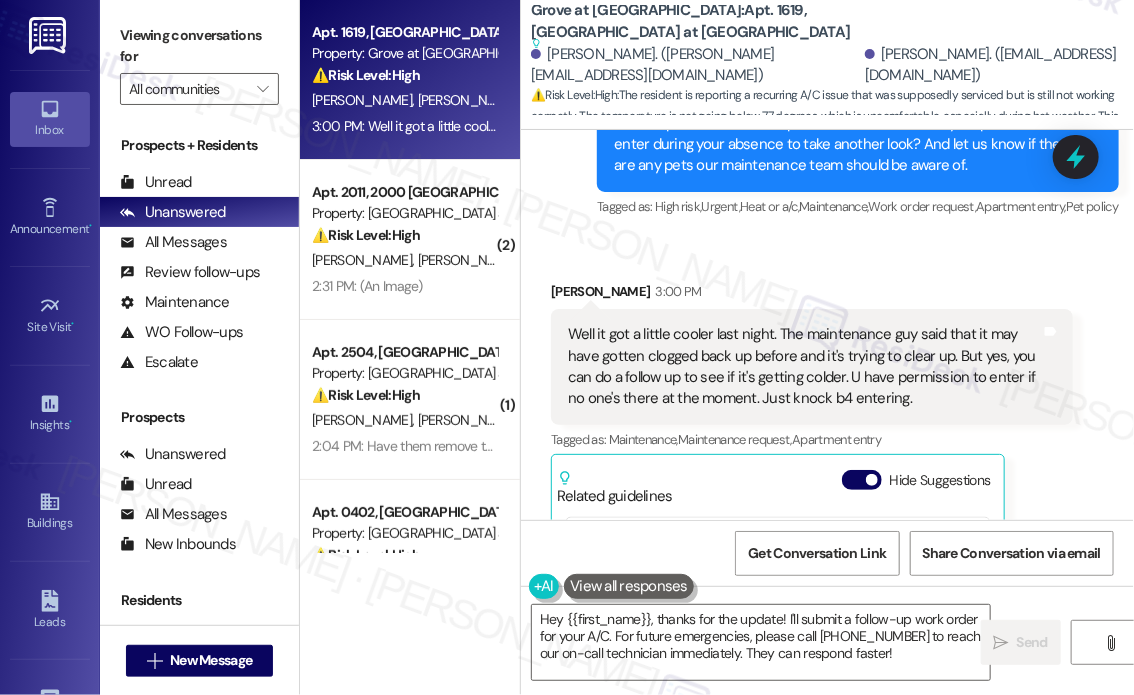 click on "James Barnum 3:00 PM Well it got a little cooler last night. The maintenance guy said that it may have gotten clogged back up before and it's trying to clear up. But yes, you can do a follow up to see if it's getting colder. U have permission to enter if no one's there at the moment. Just knock b4 entering. Tags and notes Tagged as:   Maintenance ,  Click to highlight conversations about Maintenance Maintenance request ,  Click to highlight conversations about Maintenance request Apartment entry Click to highlight conversations about Apartment entry  Related guidelines Hide Suggestions 'Haven Residential - Grove at Sterling Ridge: Residents instructed to call the office number (281-401-9550) to report any maintenance emergencies, so the on-call technician can respond immediately.' Created  a year ago Property level guideline  ( 72 % match) FAQs generated by ResiDesk AI What is the phone number for maintenance emergencies? The phone number for maintenance emergencies is 281-401-9550. Original Guideline  ( 72" at bounding box center [812, 536] 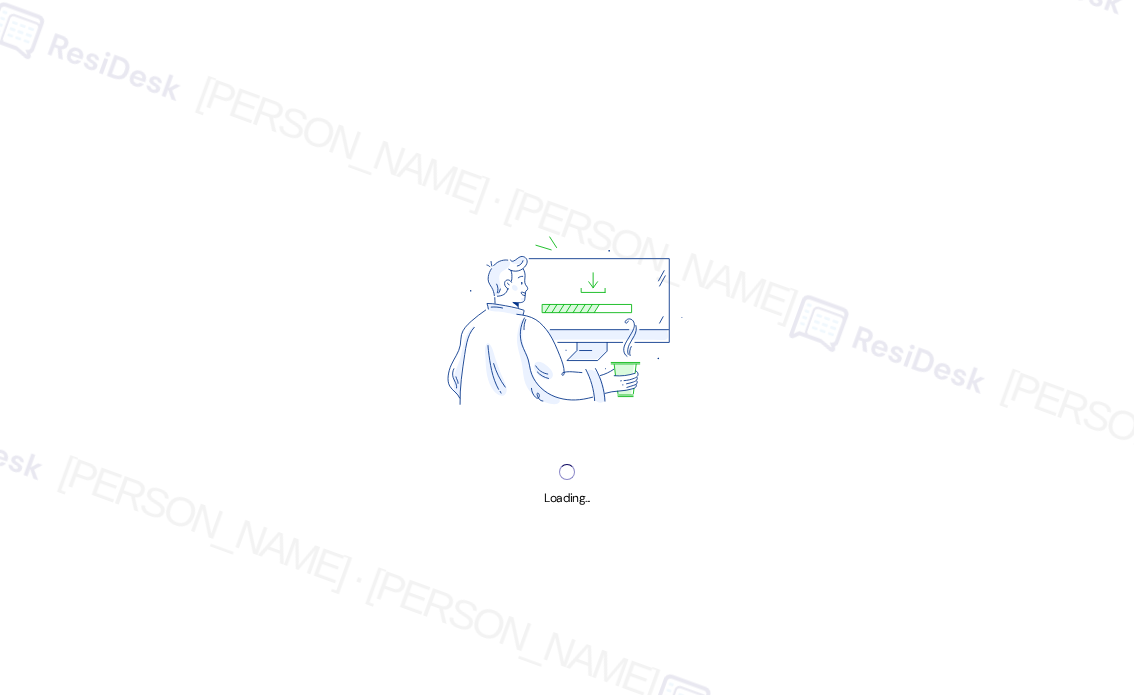 scroll, scrollTop: 0, scrollLeft: 0, axis: both 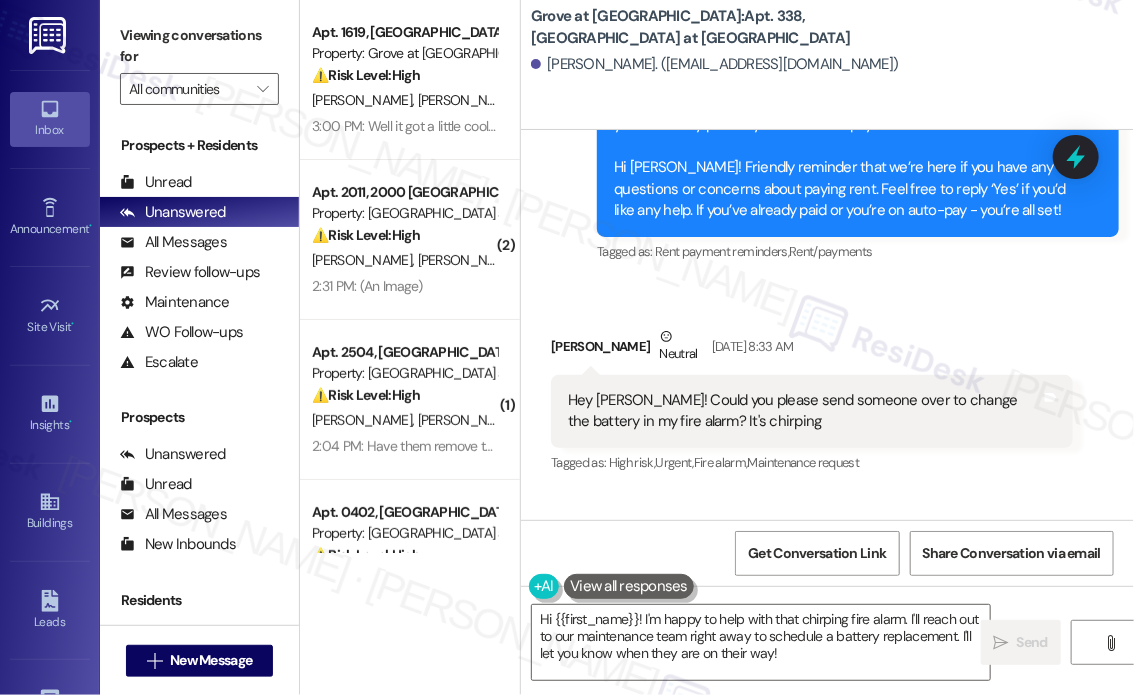 click on "Received via SMS [PERSON_NAME]   Neutral [DATE] 8:33 AM Hey [PERSON_NAME]! Could you please send someone over to change the battery in my fire alarm? It's chirping Tags and notes Tagged as:   High risk ,  Click to highlight conversations about High risk Urgent ,  Click to highlight conversations about Urgent Fire alarm ,  Click to highlight conversations about Fire alarm Maintenance request Click to highlight conversations about Maintenance request Received via SMS 8:33 AM [PERSON_NAME] [DATE] 8:33 AM Thank you Tags and notes Tagged as:   Praise Click to highlight conversations about Praise" at bounding box center (827, 457) 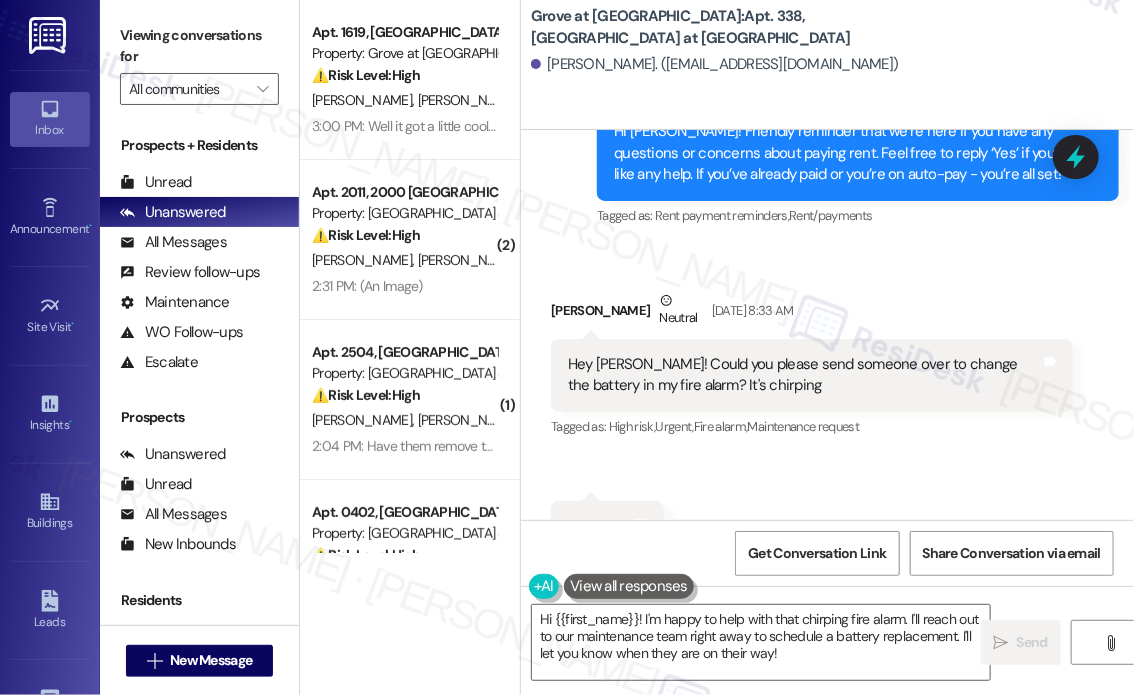 scroll, scrollTop: 13166, scrollLeft: 0, axis: vertical 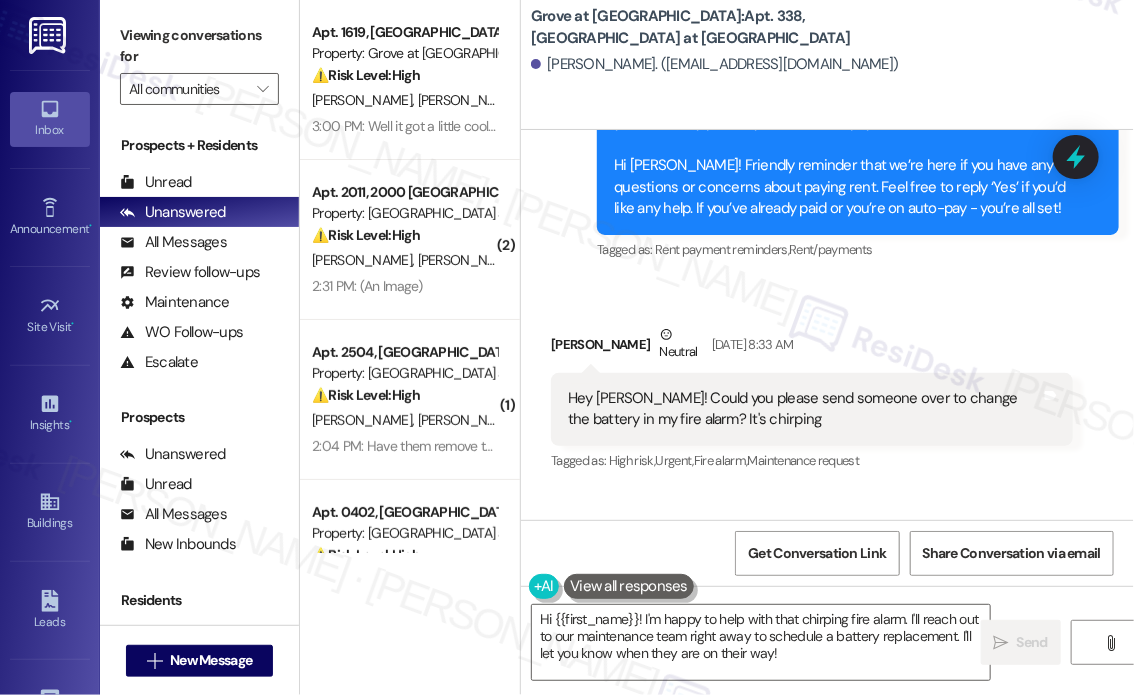 click on "Grove at [GEOGRAPHIC_DATA]:  Apt. 338, [GEOGRAPHIC_DATA] at [GEOGRAPHIC_DATA]       [PERSON_NAME]. ([EMAIL_ADDRESS][DOMAIN_NAME])" at bounding box center (827, 65) 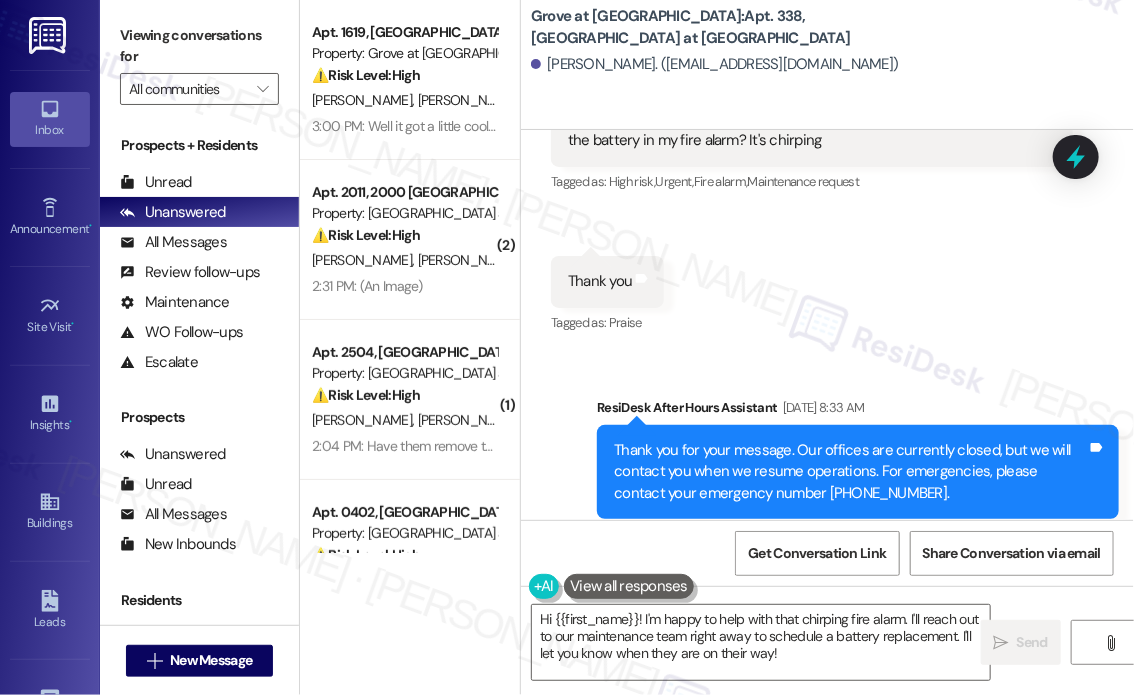 scroll, scrollTop: 13266, scrollLeft: 0, axis: vertical 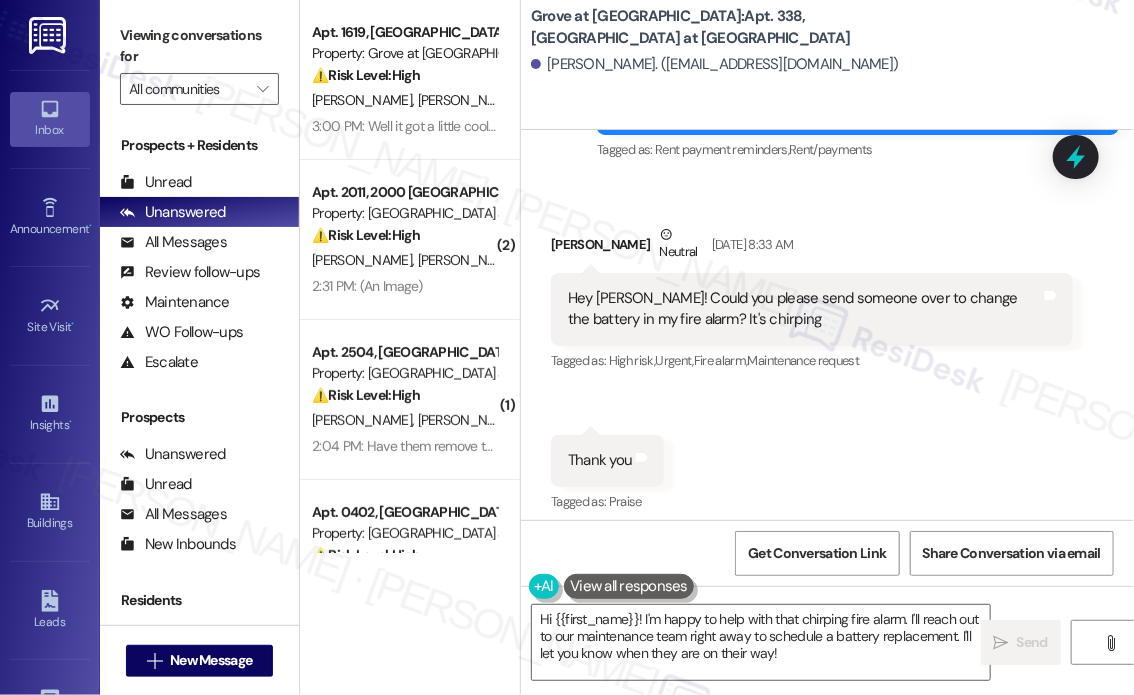 click on "Sent via SMS ResiDesk After Hours Assistant [DATE] 8:33 AM Thank you for your message. Our offices are currently closed, but we will contact you when we resume operations. For emergencies, please contact your emergency number [PHONE_NUMBER]. Tags and notes Tagged as:   Call request Click to highlight conversations about Call request" at bounding box center (827, 637) 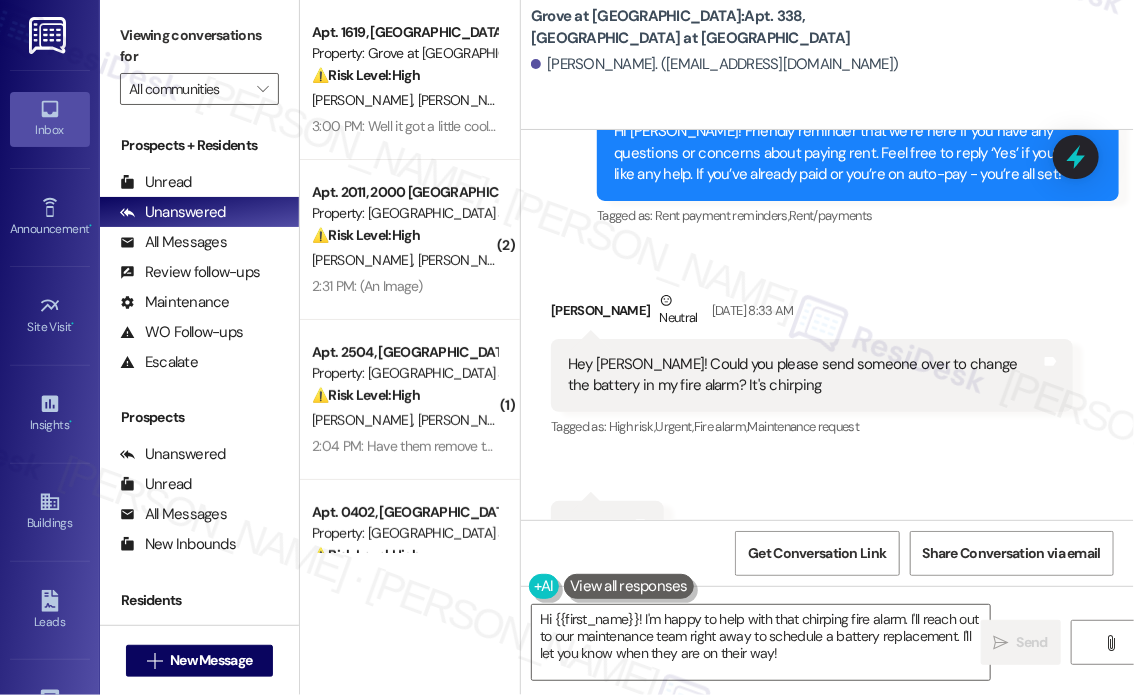 scroll, scrollTop: 13166, scrollLeft: 0, axis: vertical 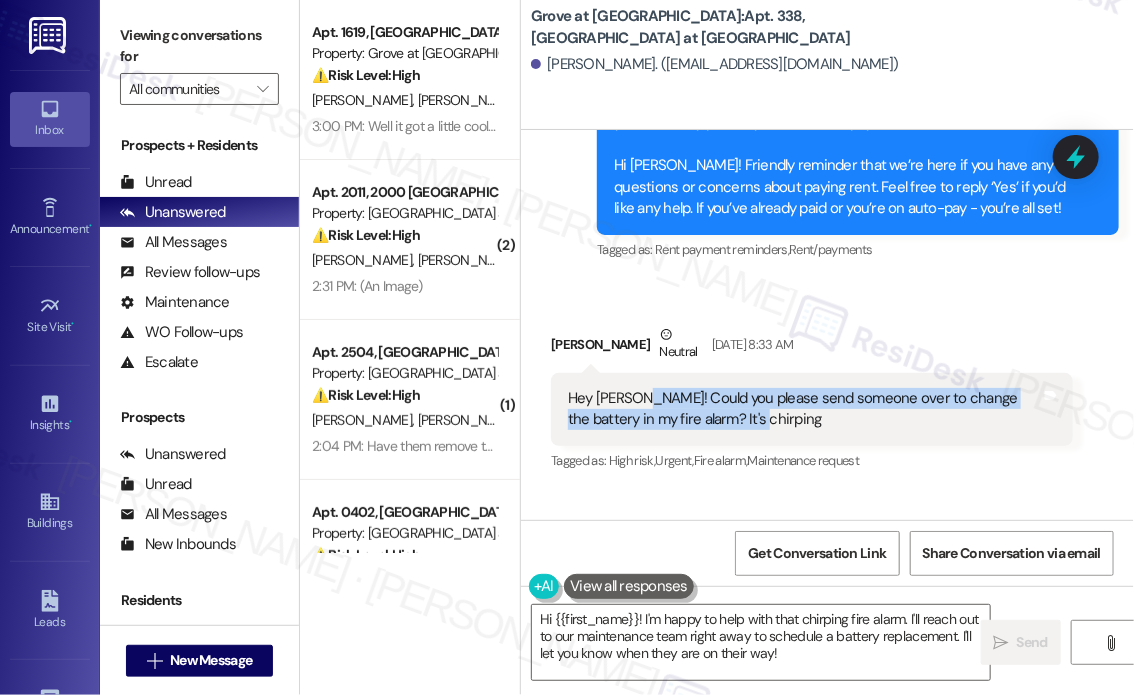 drag, startPoint x: 756, startPoint y: 307, endPoint x: 639, endPoint y: 286, distance: 118.869675 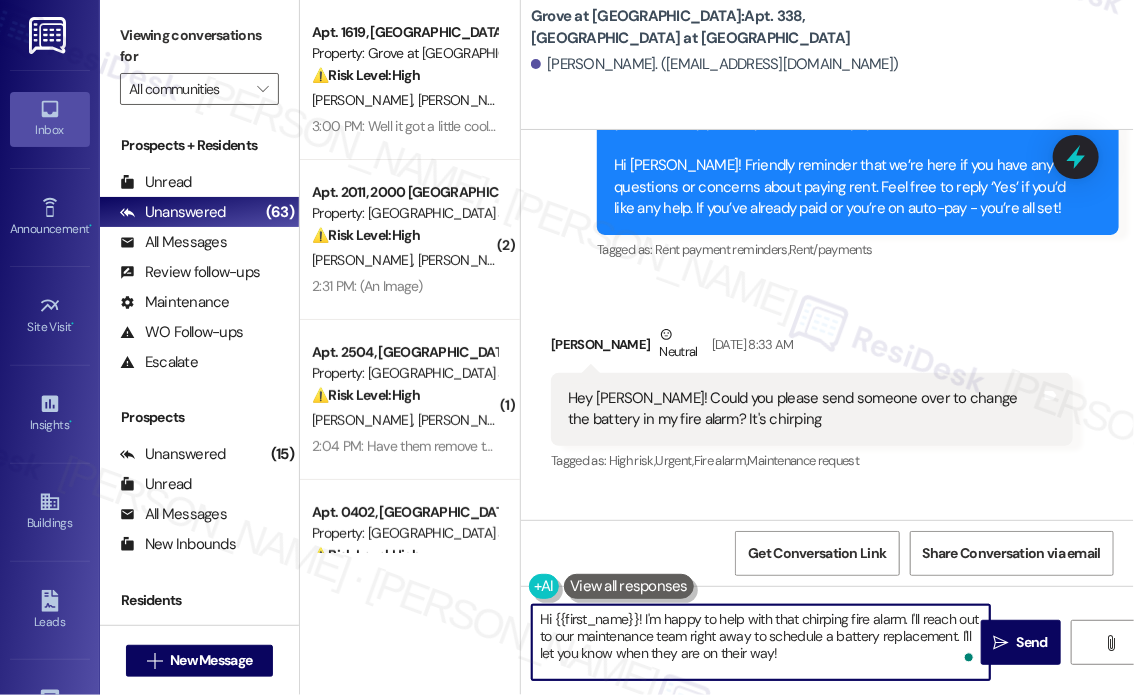 drag, startPoint x: 784, startPoint y: 667, endPoint x: 644, endPoint y: 621, distance: 147.3635 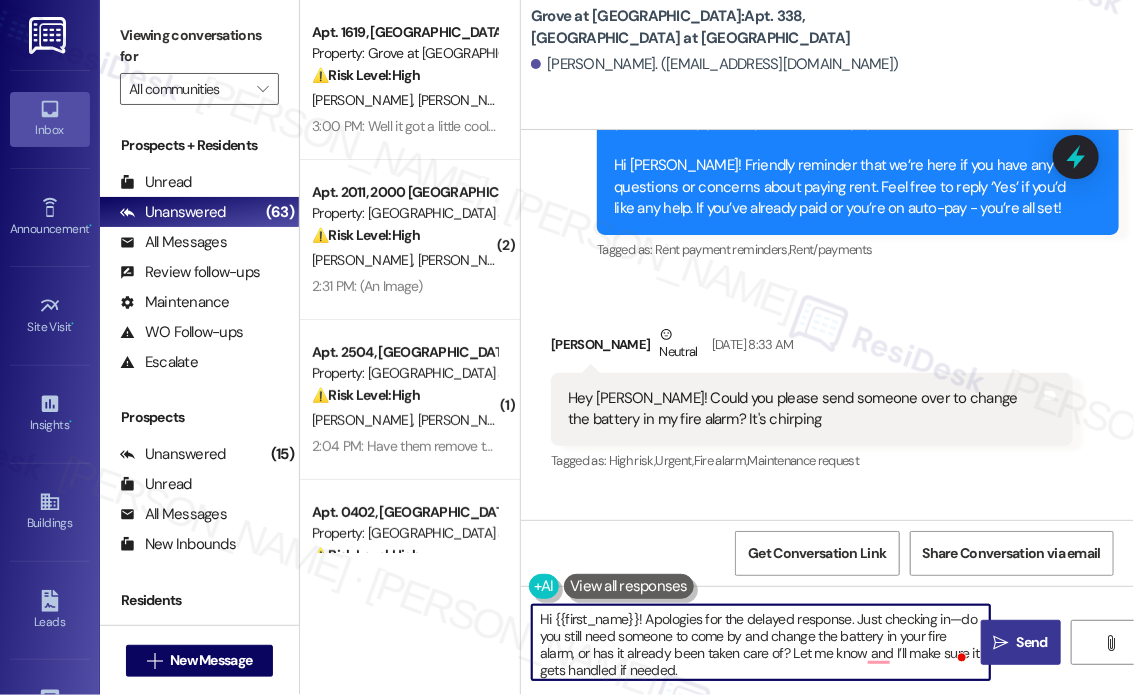 type on "Hi {{first_name}}! Apologies for the delayed response. Just checking in—do you still need someone to come by and change the battery in your fire alarm, or has it already been taken care of? Let me know and I’ll make sure it gets handled if needed." 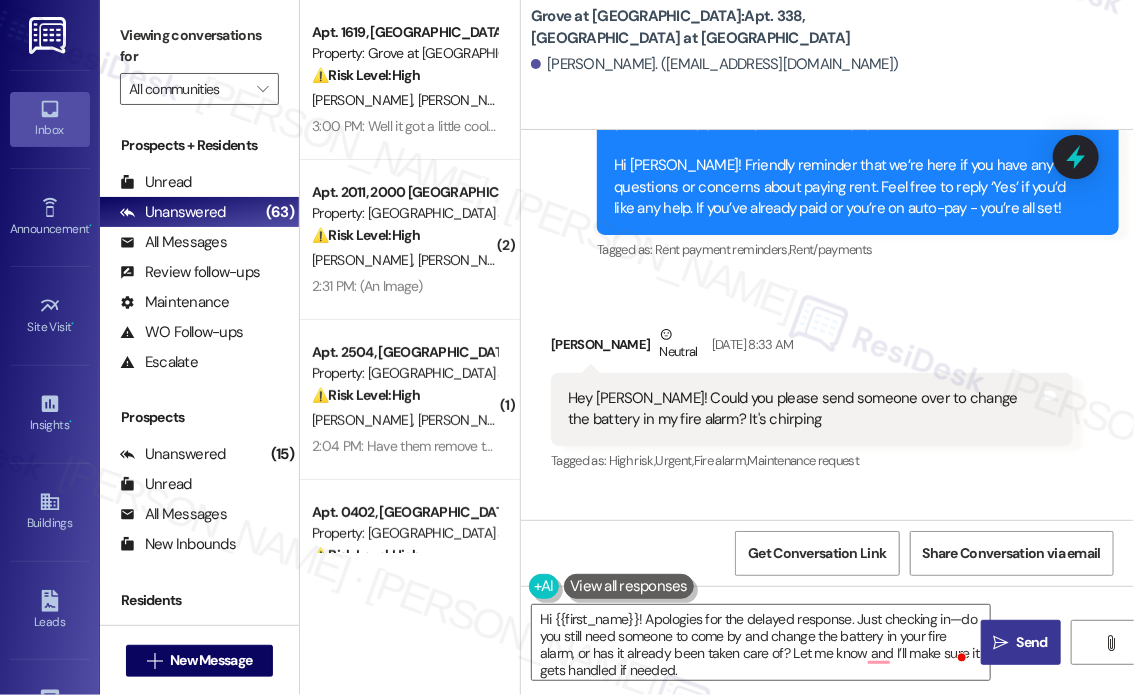 click on "Send" at bounding box center (1032, 642) 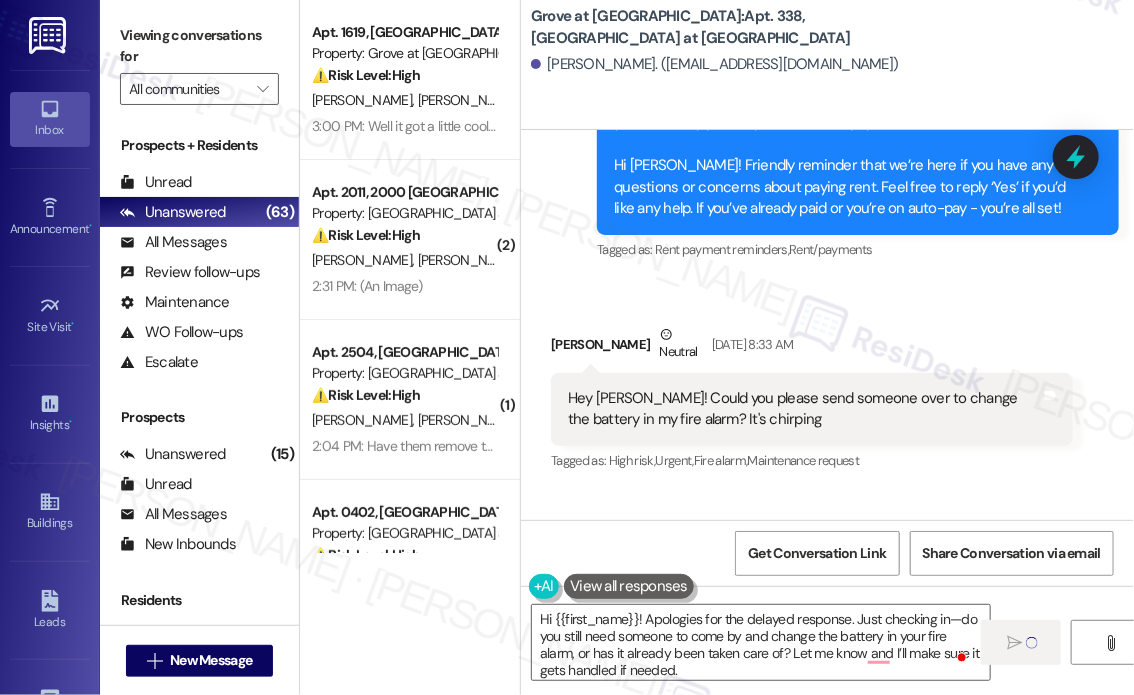type 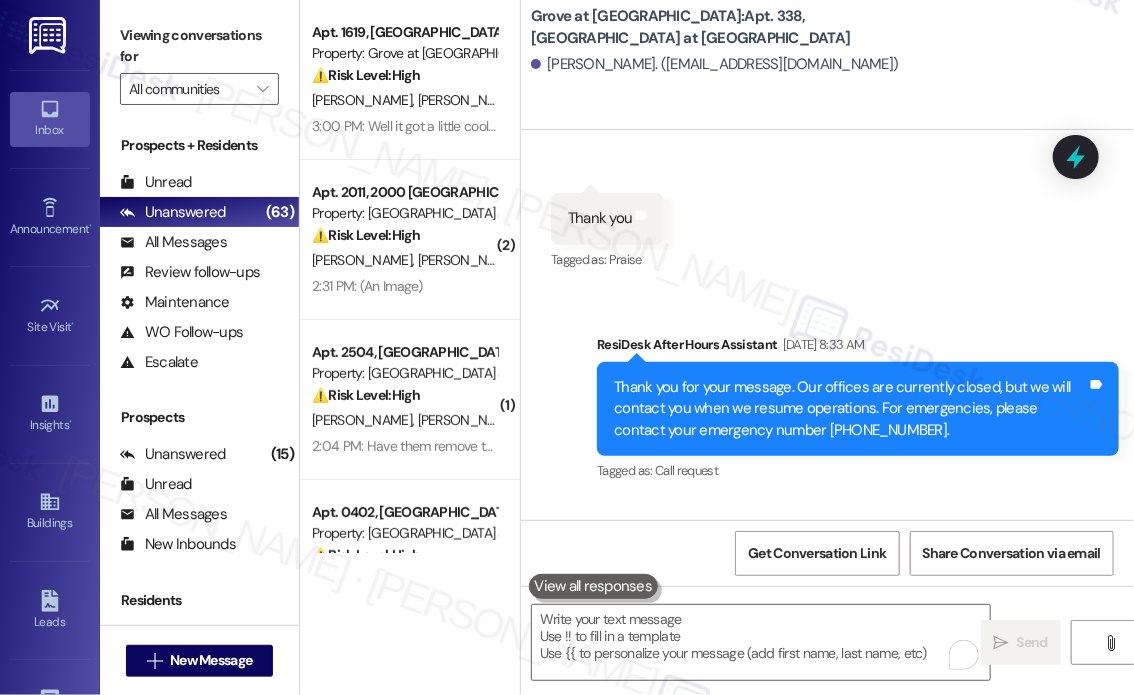 scroll, scrollTop: 13470, scrollLeft: 0, axis: vertical 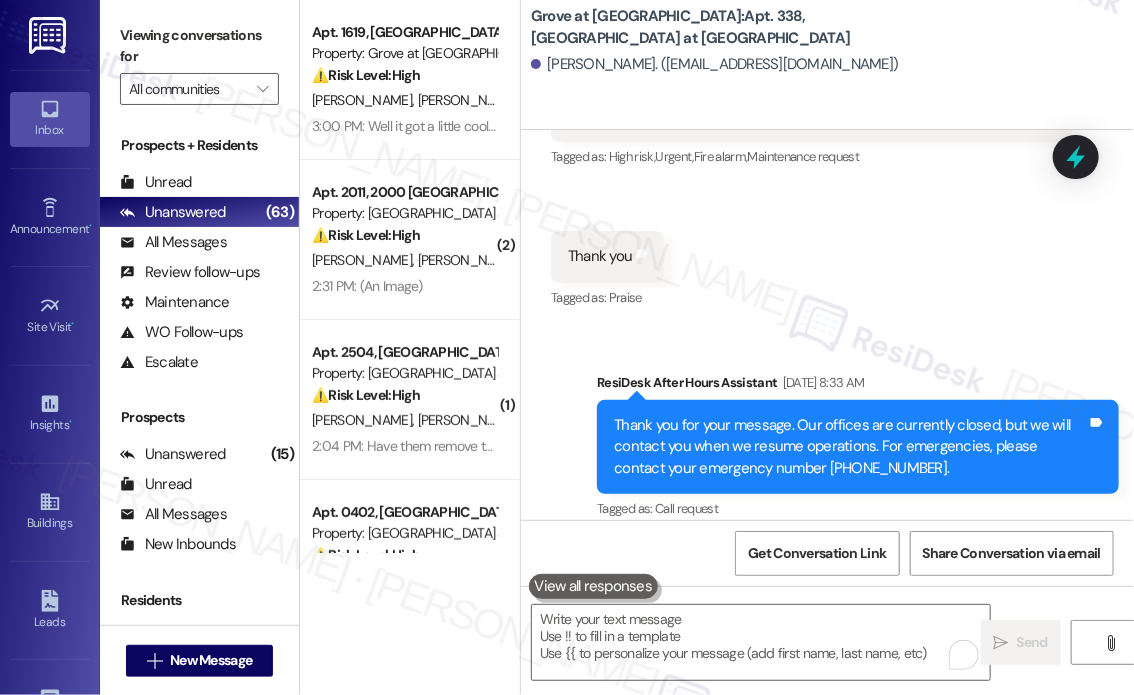click on "Received via SMS [PERSON_NAME]   Neutral [DATE] 8:33 AM Hey [PERSON_NAME]! Could you please send someone over to change the battery in my fire alarm? It's chirping Tags and notes Tagged as:   High risk ,  Click to highlight conversations about High risk Urgent ,  Click to highlight conversations about Urgent Fire alarm ,  Click to highlight conversations about Fire alarm Maintenance request Click to highlight conversations about Maintenance request Received via SMS 8:33 AM [PERSON_NAME] [DATE] 8:33 AM Thank you Tags and notes Tagged as:   Praise Click to highlight conversations about Praise" at bounding box center (827, 151) 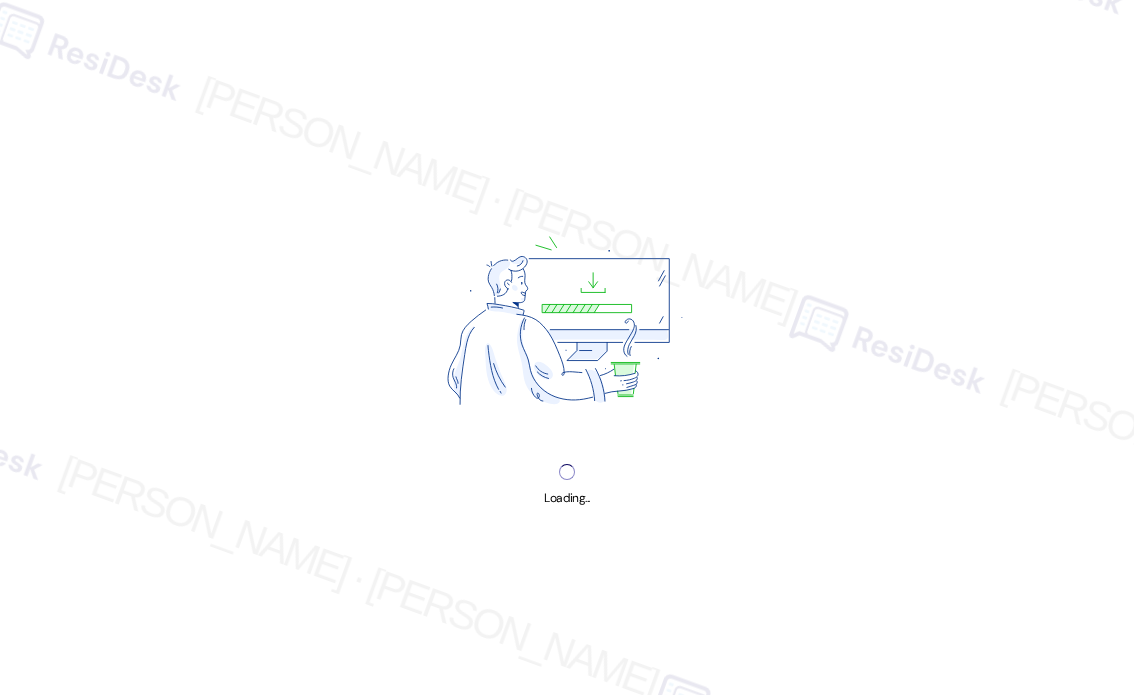 scroll, scrollTop: 0, scrollLeft: 0, axis: both 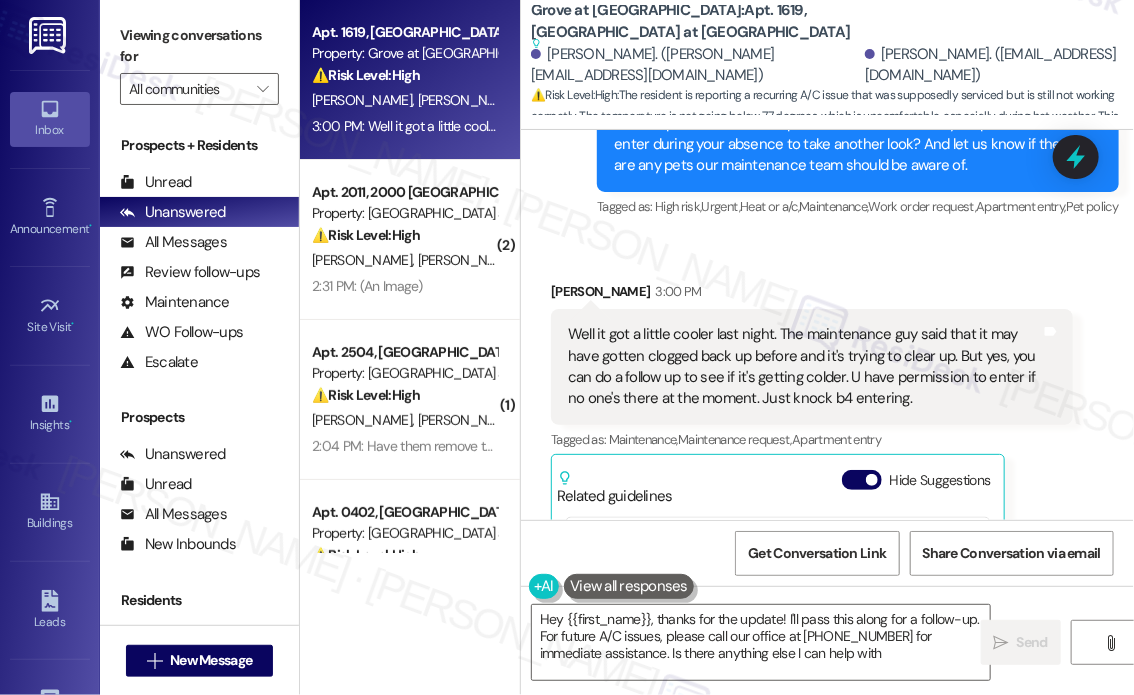 type on "Hey {{first_name}}, thanks for the update! I'll pass this along for a follow-up. For future A/C issues, please call our office at 281-401-9550 for immediate assistance. Is there anything else I can help with?" 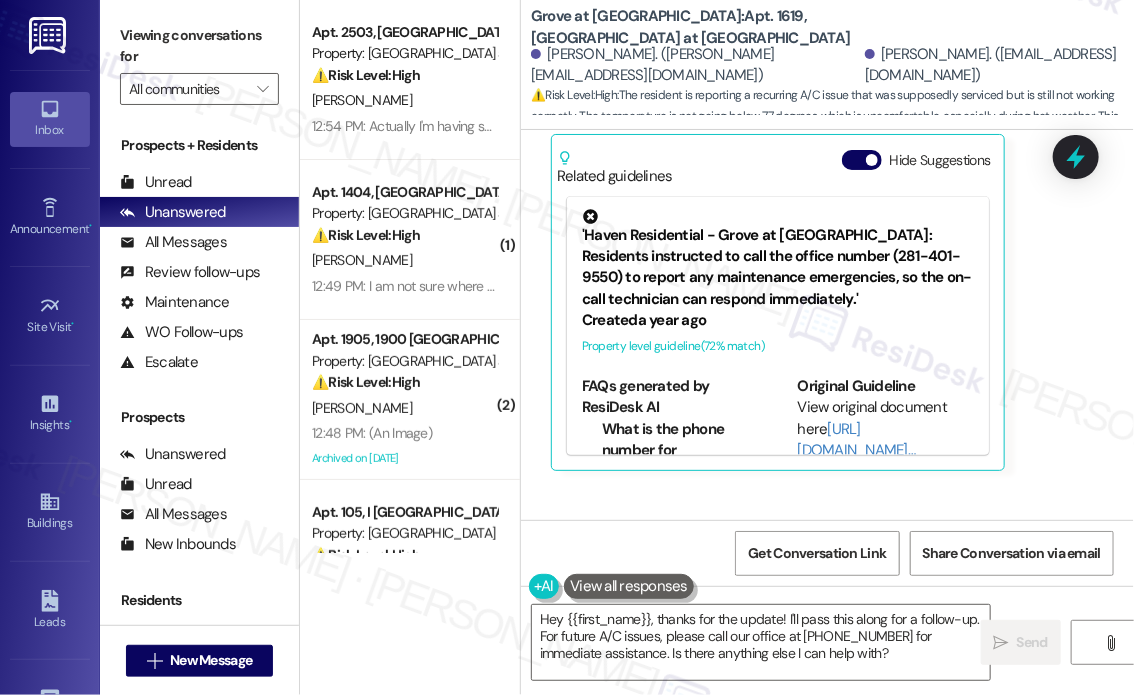 scroll, scrollTop: 18551, scrollLeft: 0, axis: vertical 